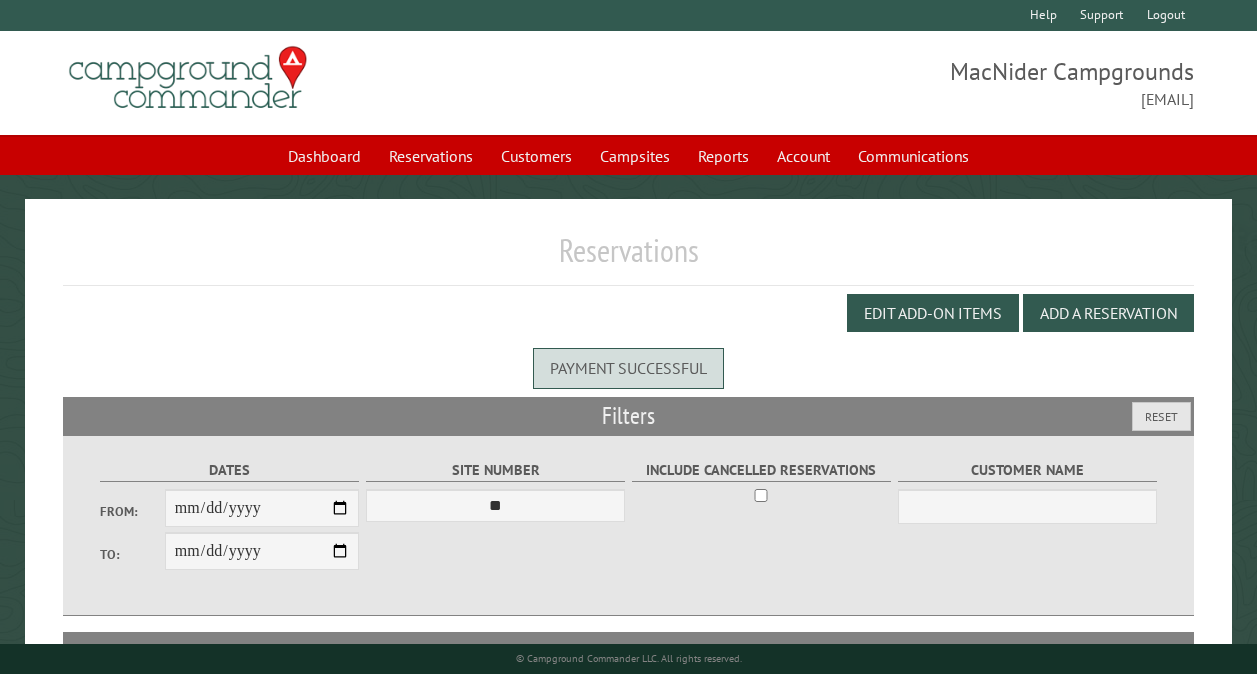 select on "**" 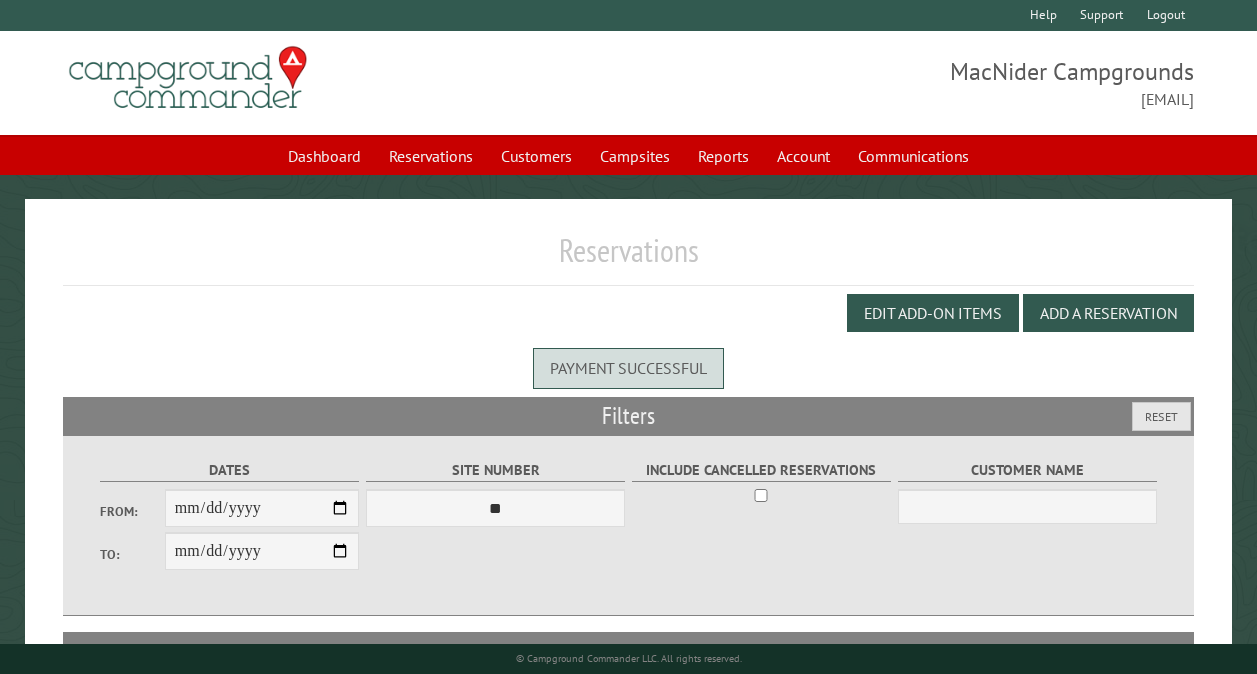 scroll, scrollTop: 154, scrollLeft: 0, axis: vertical 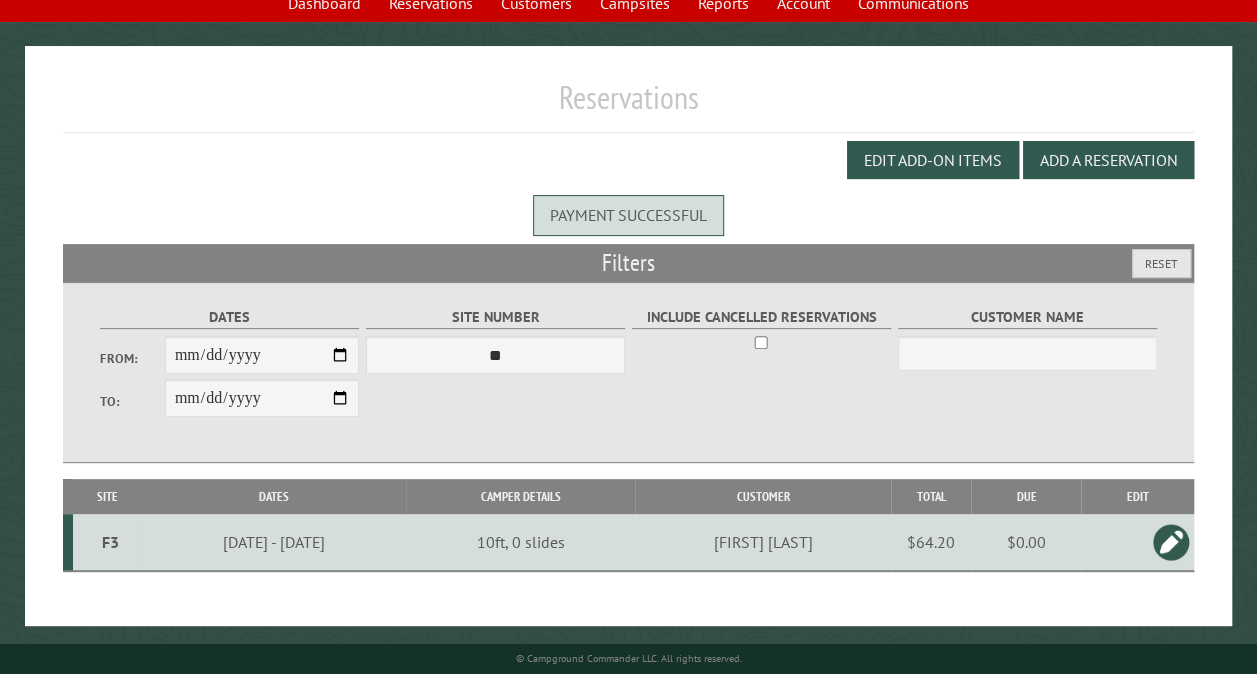click on "F3" at bounding box center [110, 542] 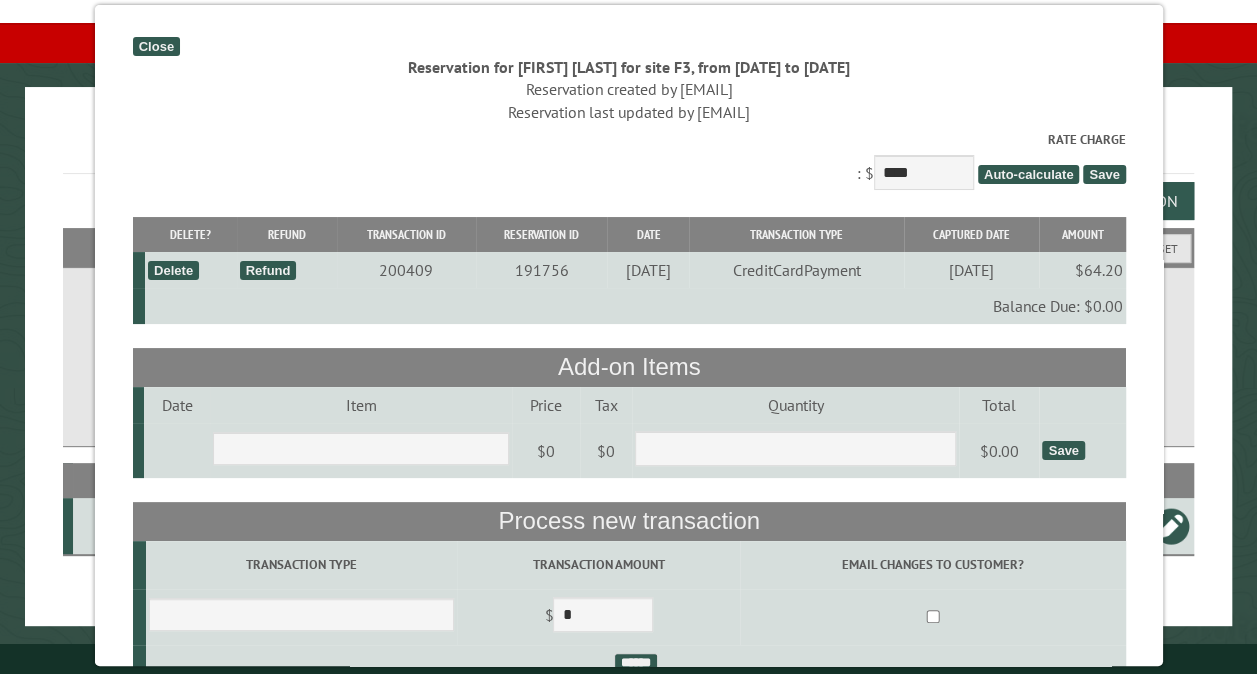 click on "Close" at bounding box center (155, 46) 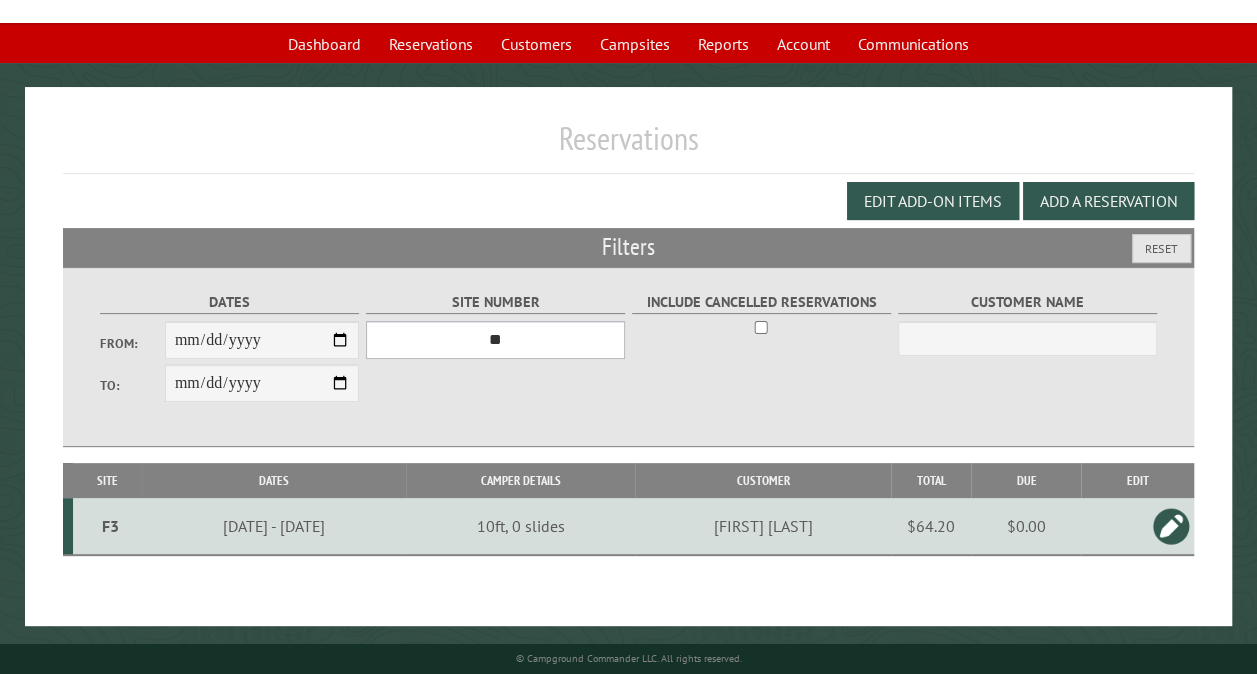 click on "*** ** ** ** ** ** ** ** ** ** *** *** *** *** ** ** ** ** ** ** ** ** ** *** *** ** ** ** ** ** ** ********* ** ** ** ** ** ** ** ** ** *** *** *** *** *** *** ** ** ** ** ** ** ** ** ** *** *** *** *** *** *** ** ** ** ** ** ** ** ** ** ** ** ** ** ** ** ** ** ** ** ** ** ** ** ** *** *** *** *** *** ***" at bounding box center (495, 340) 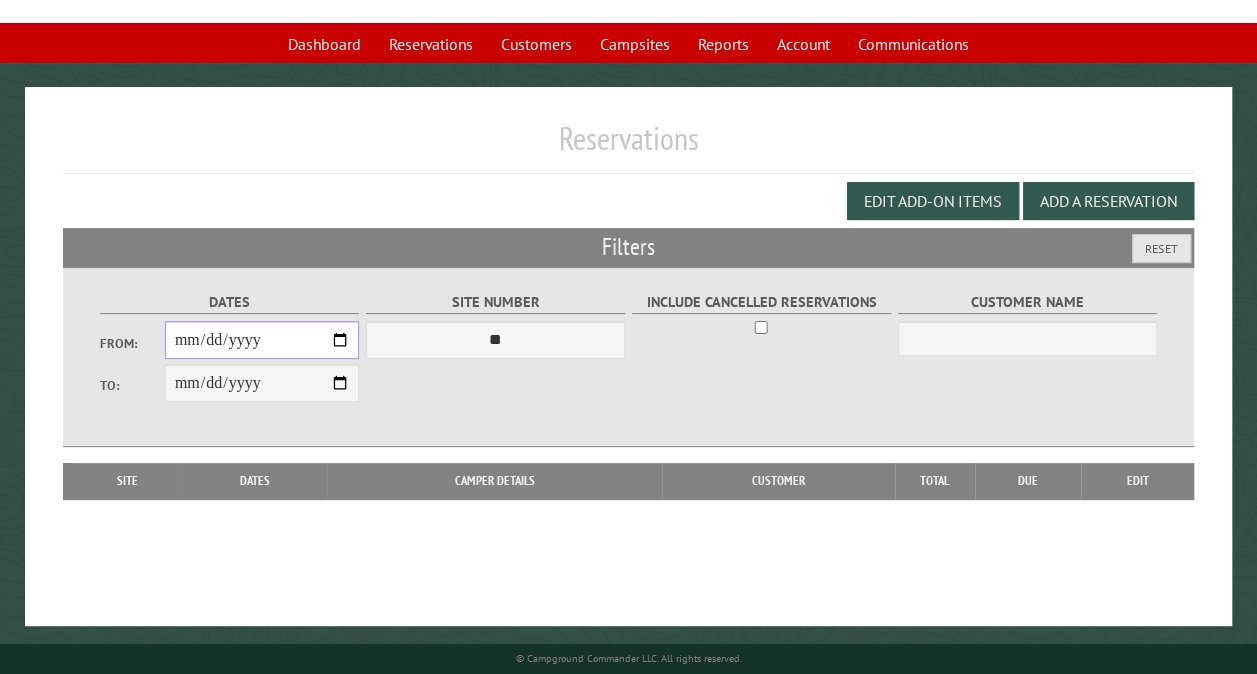 click on "**********" at bounding box center [262, 340] 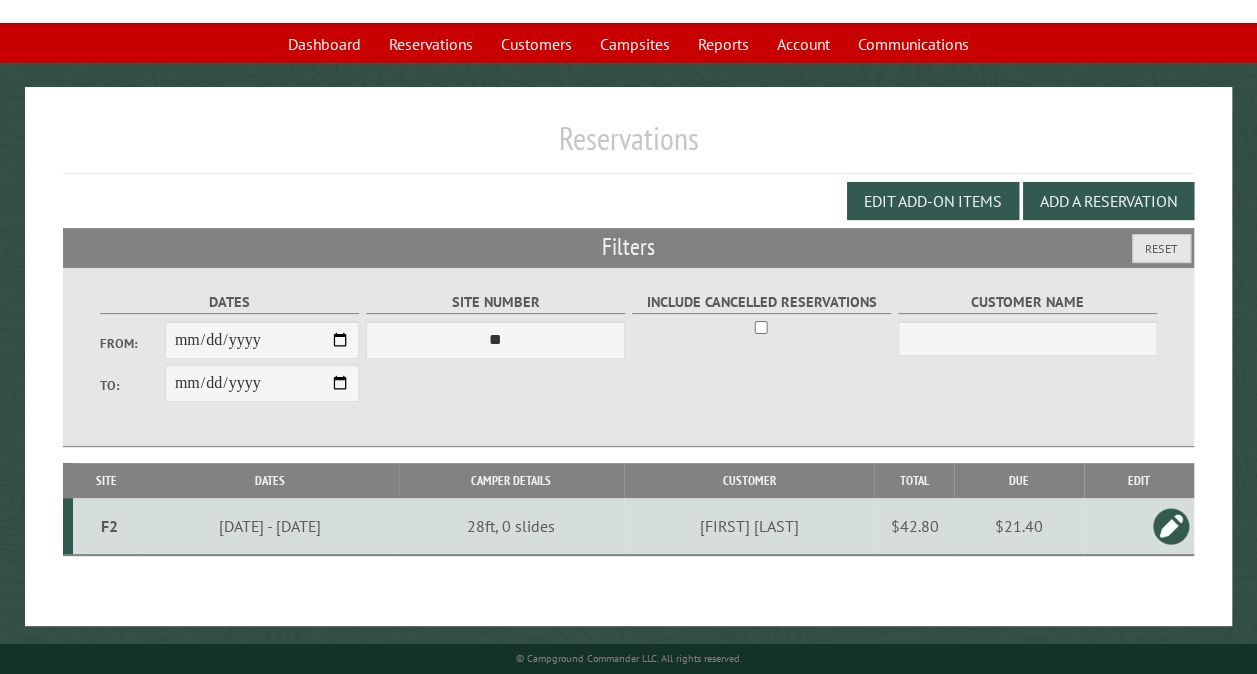 click at bounding box center [1171, 526] 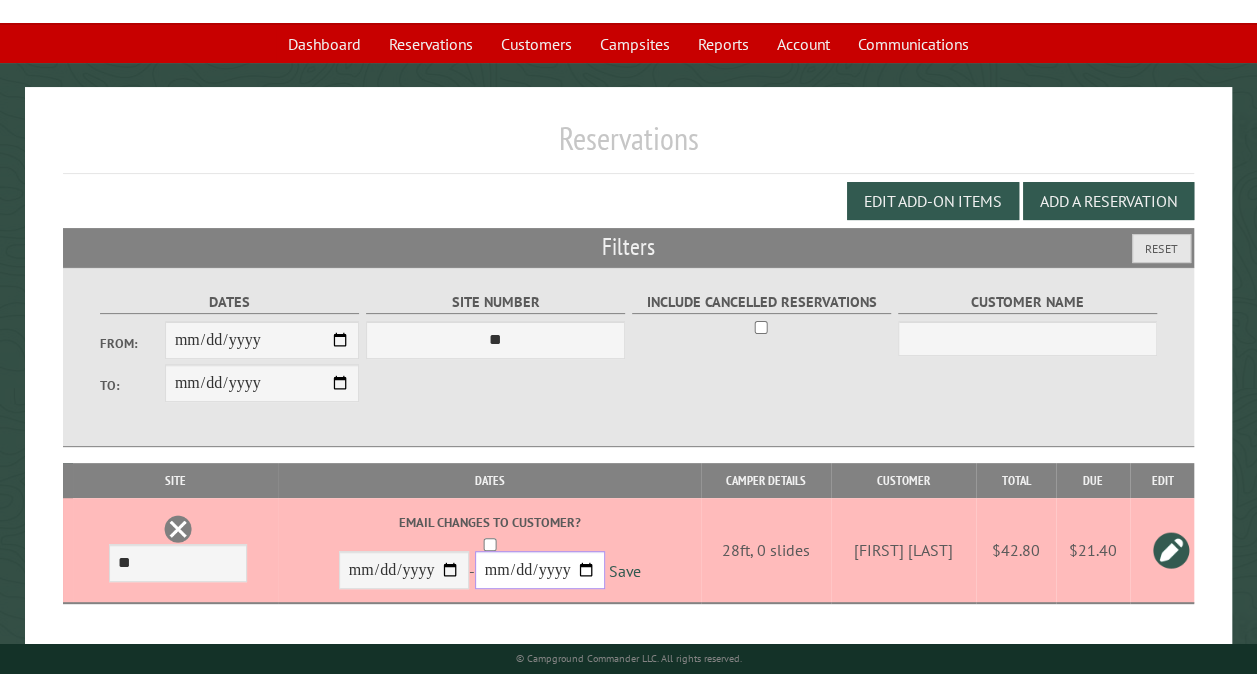 click on "**********" at bounding box center [540, 570] 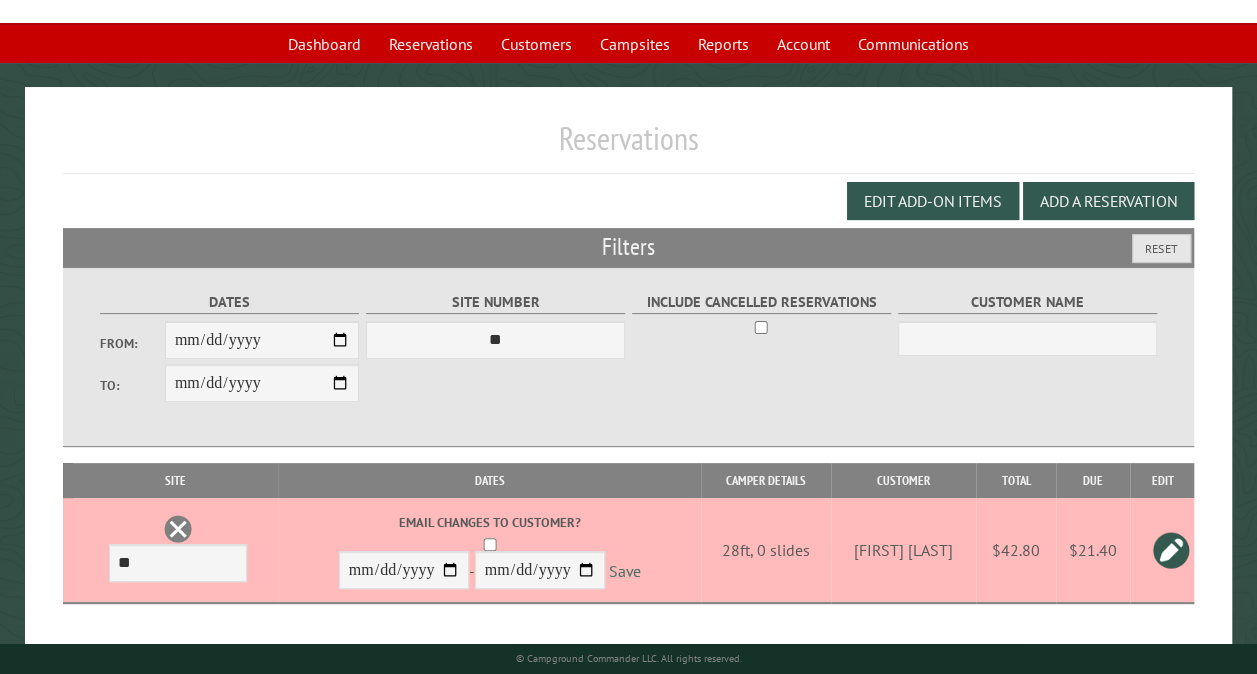 click on "Save" at bounding box center [625, 571] 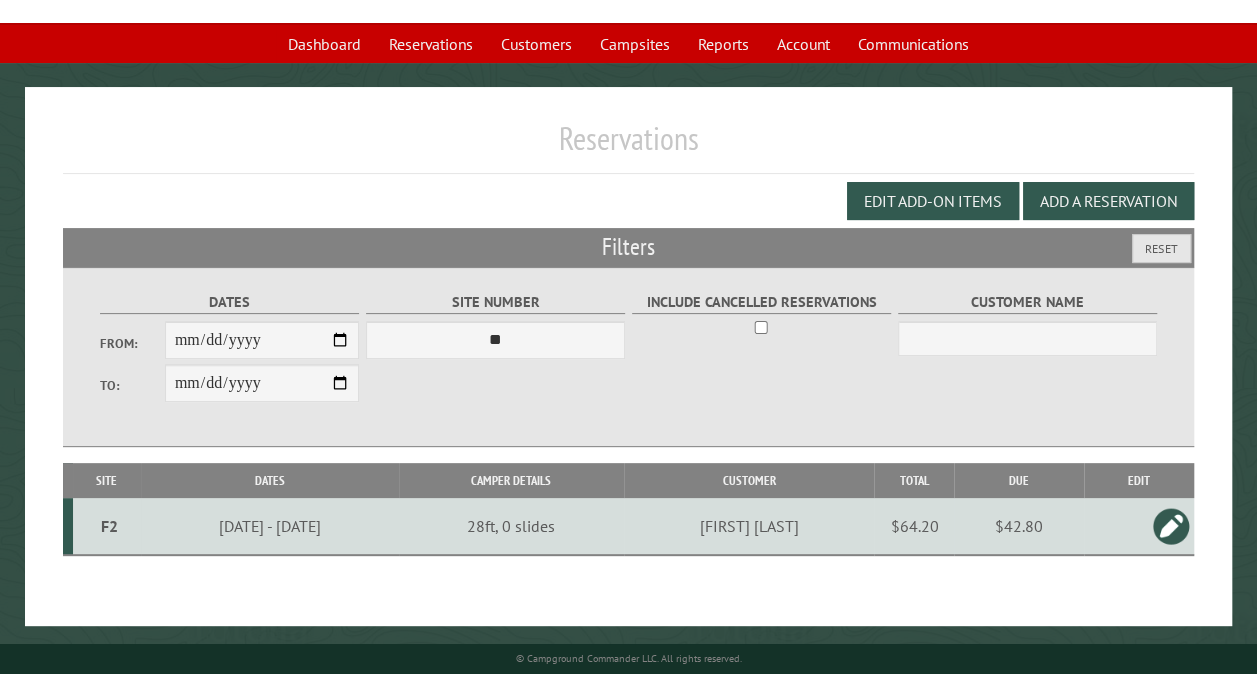 click on "F2" at bounding box center (109, 526) 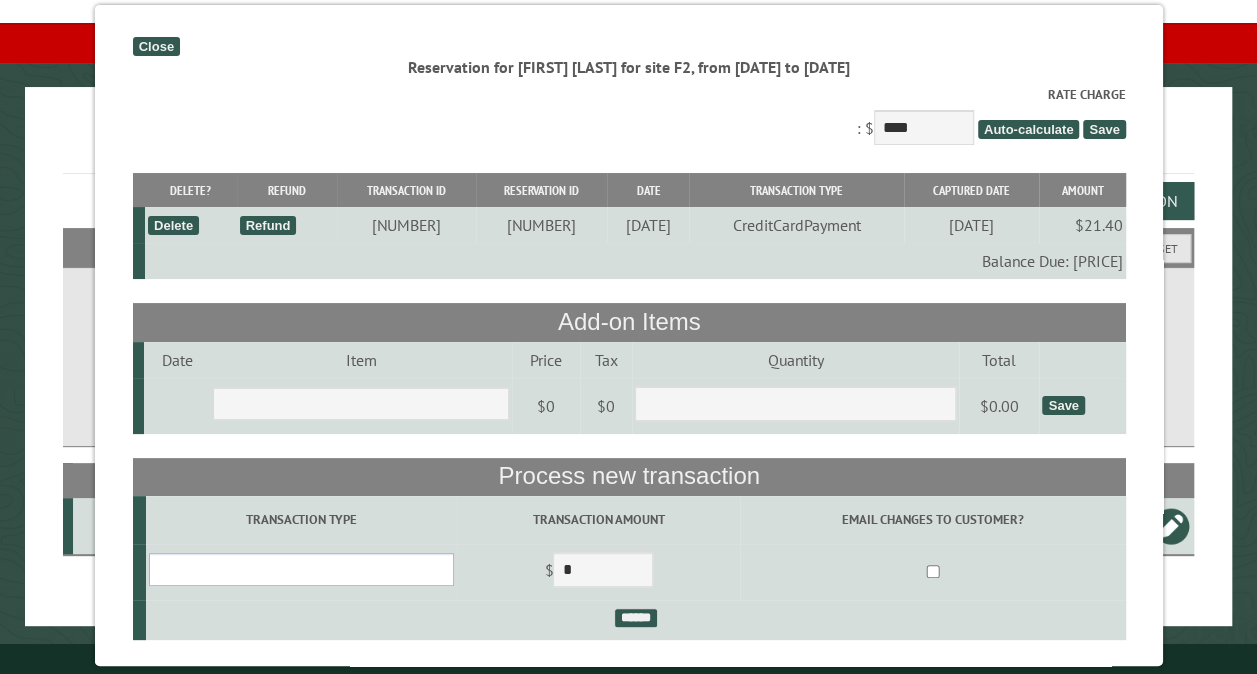 click on "**********" at bounding box center [300, 569] 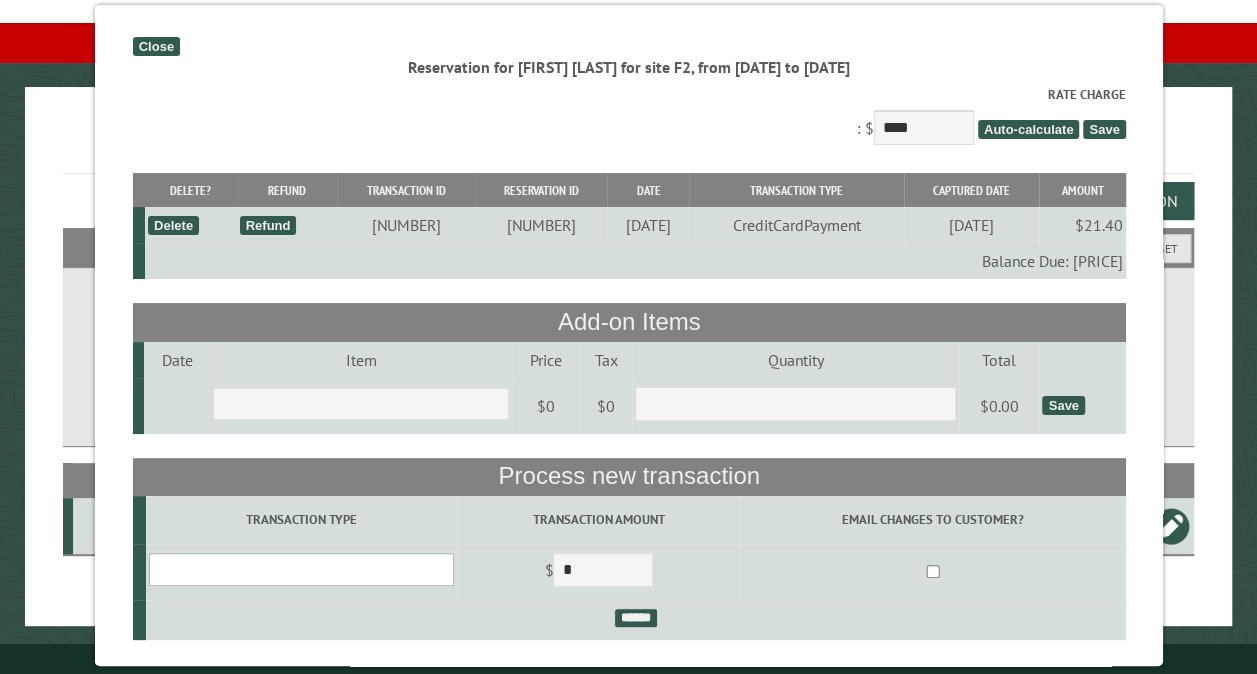 select on "*" 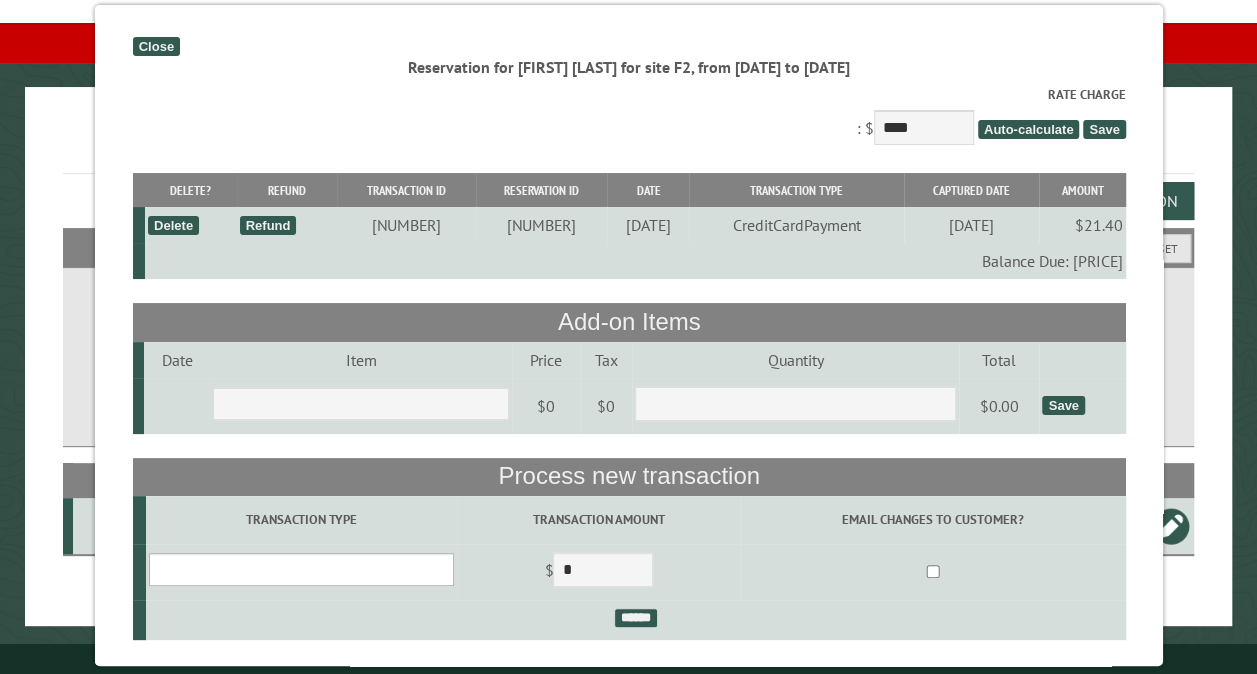 click on "**********" at bounding box center (300, 569) 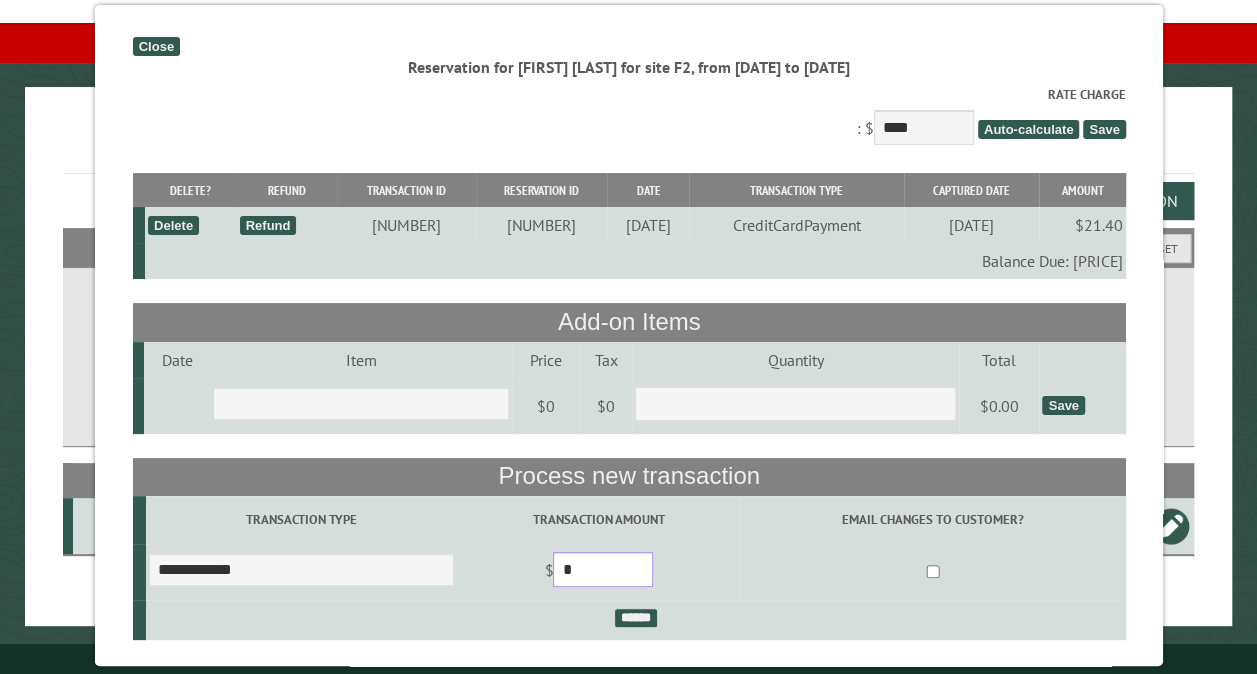 click on "*" at bounding box center [603, 569] 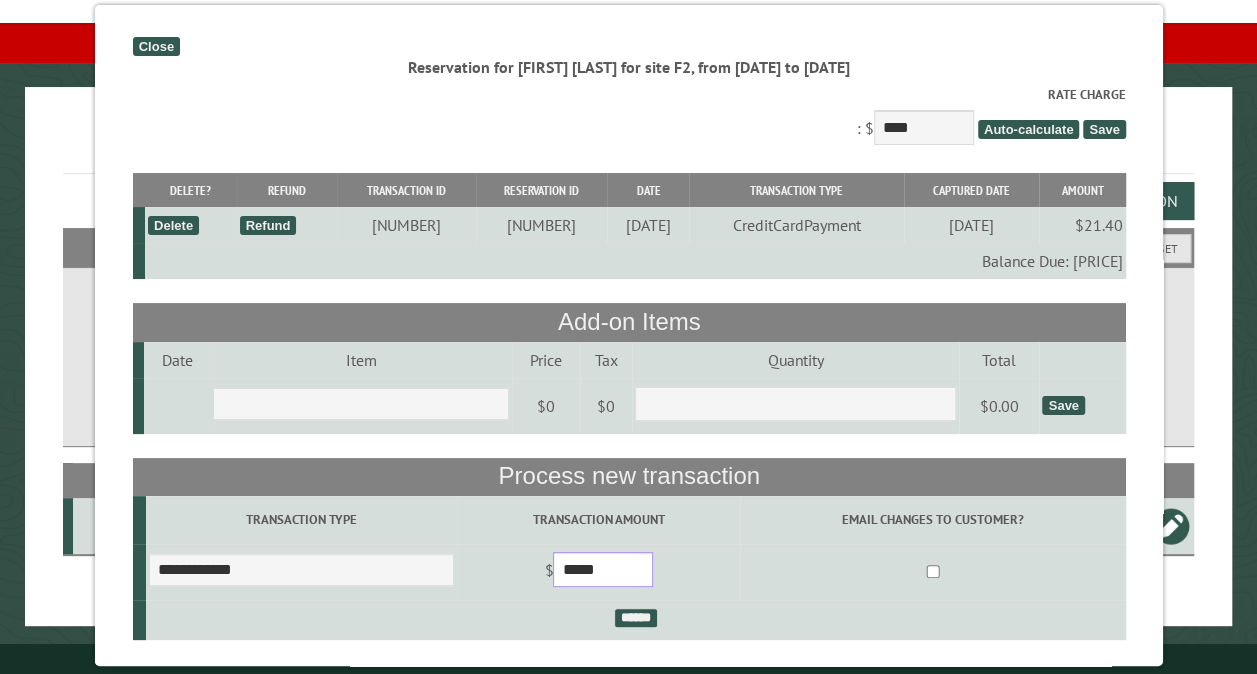 type on "*****" 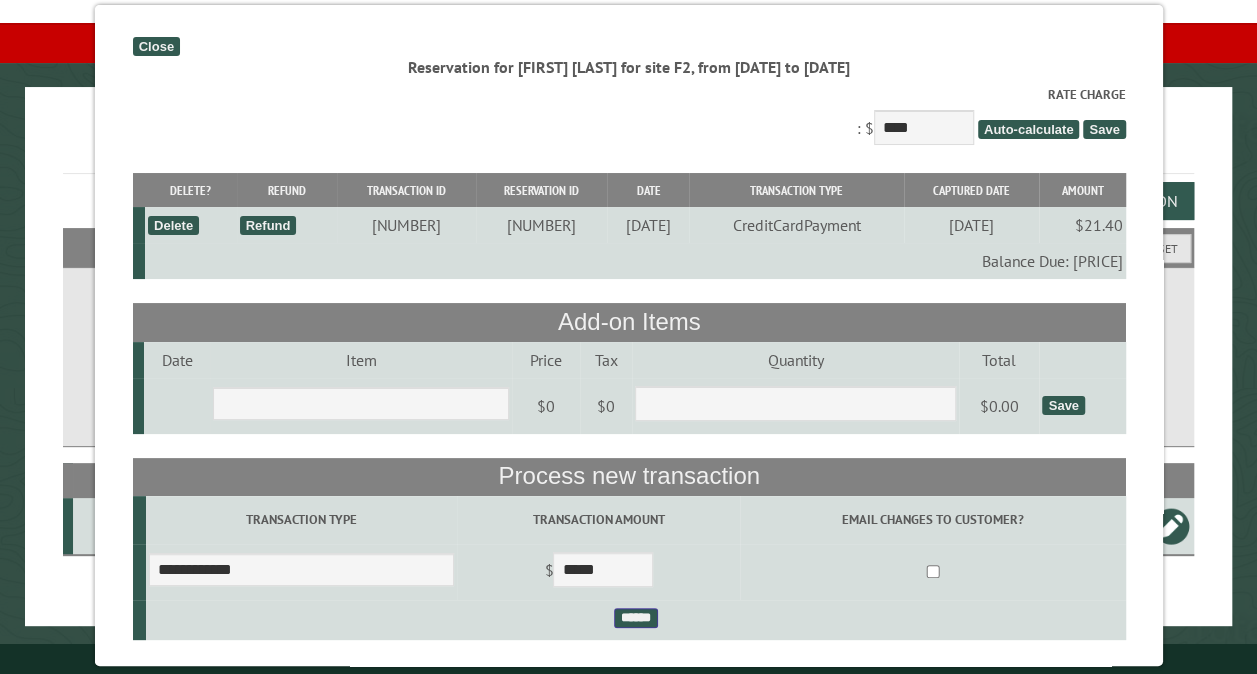 click on "******" at bounding box center [635, 618] 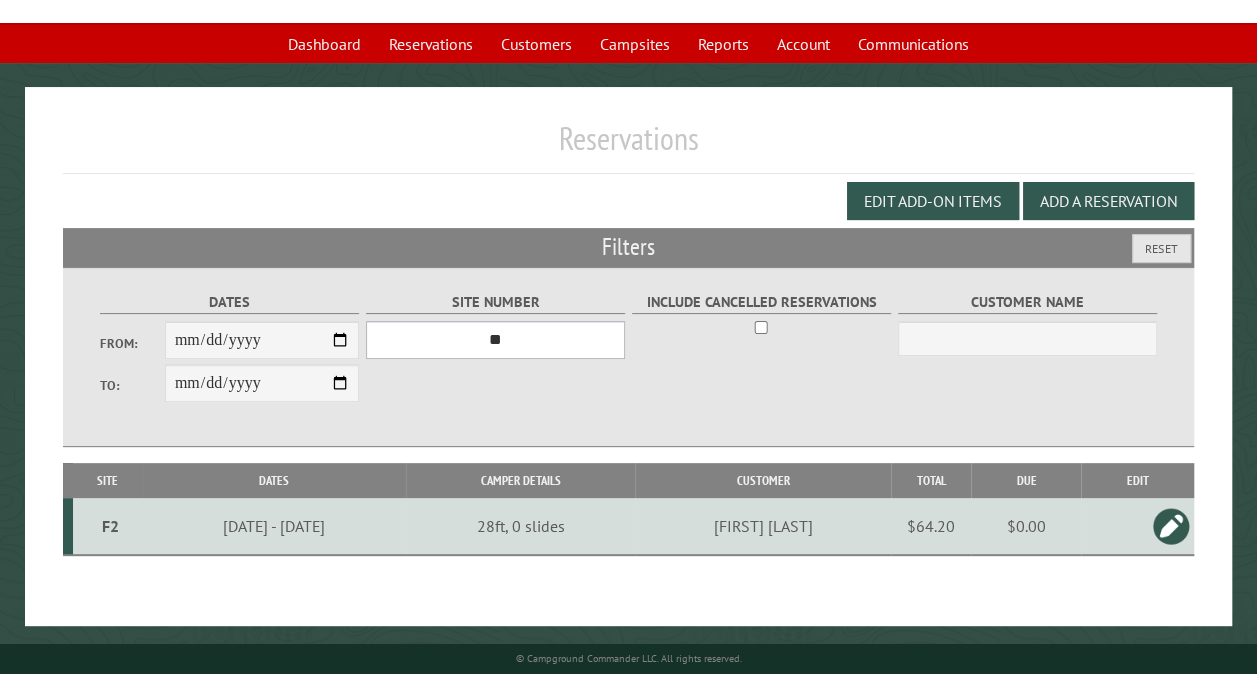 click on "*** ** ** ** ** ** ** ** ** ** *** *** *** *** ** ** ** ** ** ** ** ** ** *** *** ** ** ** ** ** ** ********* ** ** ** ** ** ** ** ** ** *** *** *** *** *** *** ** ** ** ** ** ** ** ** ** *** *** *** *** *** *** ** ** ** ** ** ** ** ** ** ** ** ** ** ** ** ** ** ** ** ** ** ** ** ** *** *** *** *** *** ***" at bounding box center [495, 340] 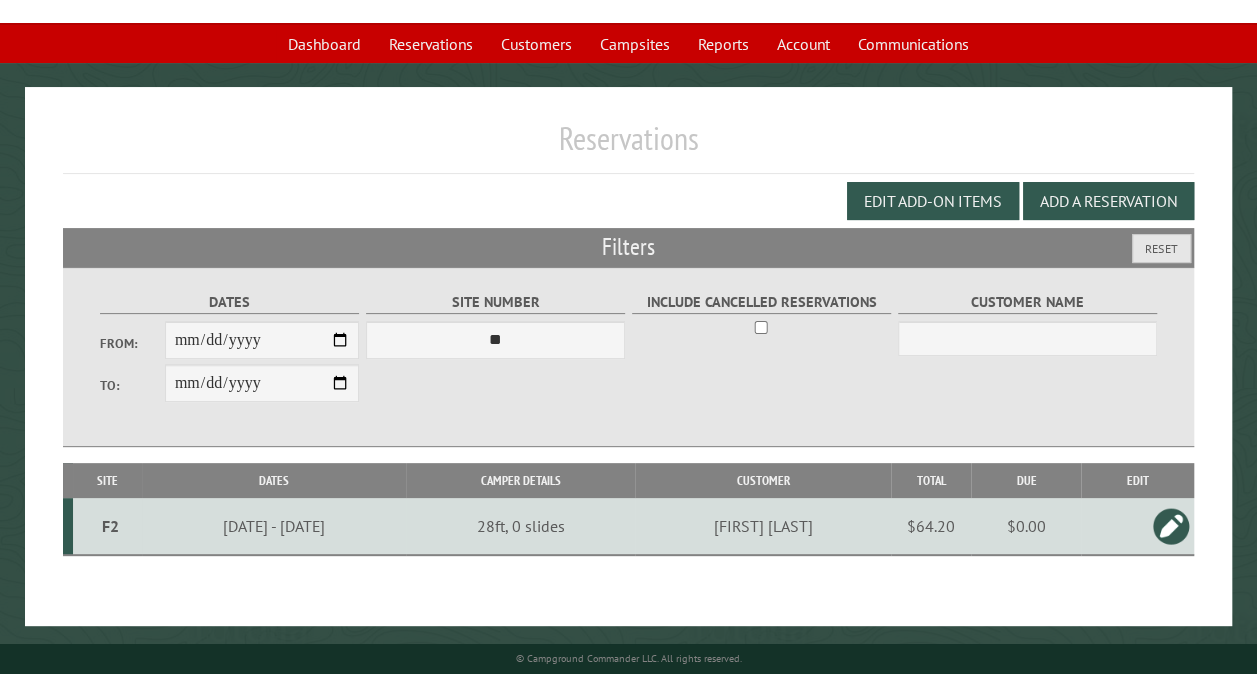 click on "**********" at bounding box center (628, 356) 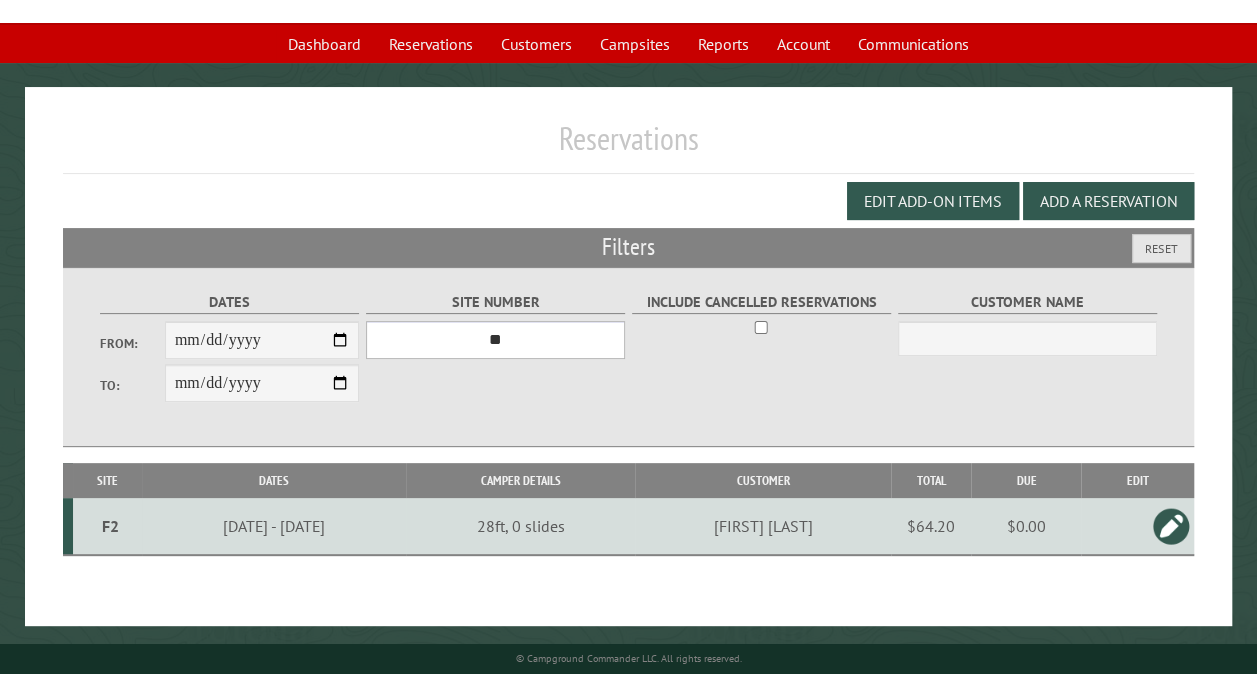 click on "*** ** ** ** ** ** ** ** ** ** *** *** *** *** ** ** ** ** ** ** ** ** ** *** *** ** ** ** ** ** ** ********* ** ** ** ** ** ** ** ** ** *** *** *** *** *** *** ** ** ** ** ** ** ** ** ** *** *** *** *** *** *** ** ** ** ** ** ** ** ** ** ** ** ** ** ** ** ** ** ** ** ** ** ** ** ** *** *** *** *** *** ***" at bounding box center (495, 340) 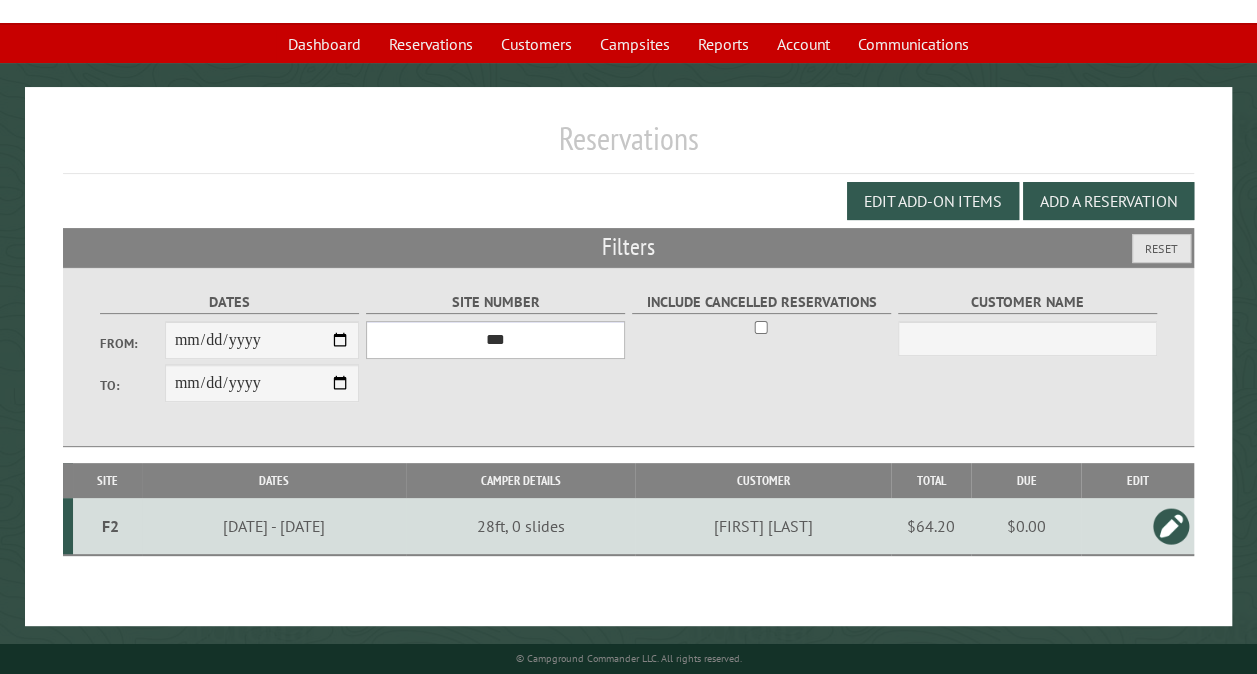 click on "*** ** ** ** ** ** ** ** ** ** *** *** *** *** ** ** ** ** ** ** ** ** ** *** *** ** ** ** ** ** ** ********* ** ** ** ** ** ** ** ** ** *** *** *** *** *** *** ** ** ** ** ** ** ** ** ** *** *** *** *** *** *** ** ** ** ** ** ** ** ** ** ** ** ** ** ** ** ** ** ** ** ** ** ** ** ** *** *** *** *** *** ***" at bounding box center [495, 340] 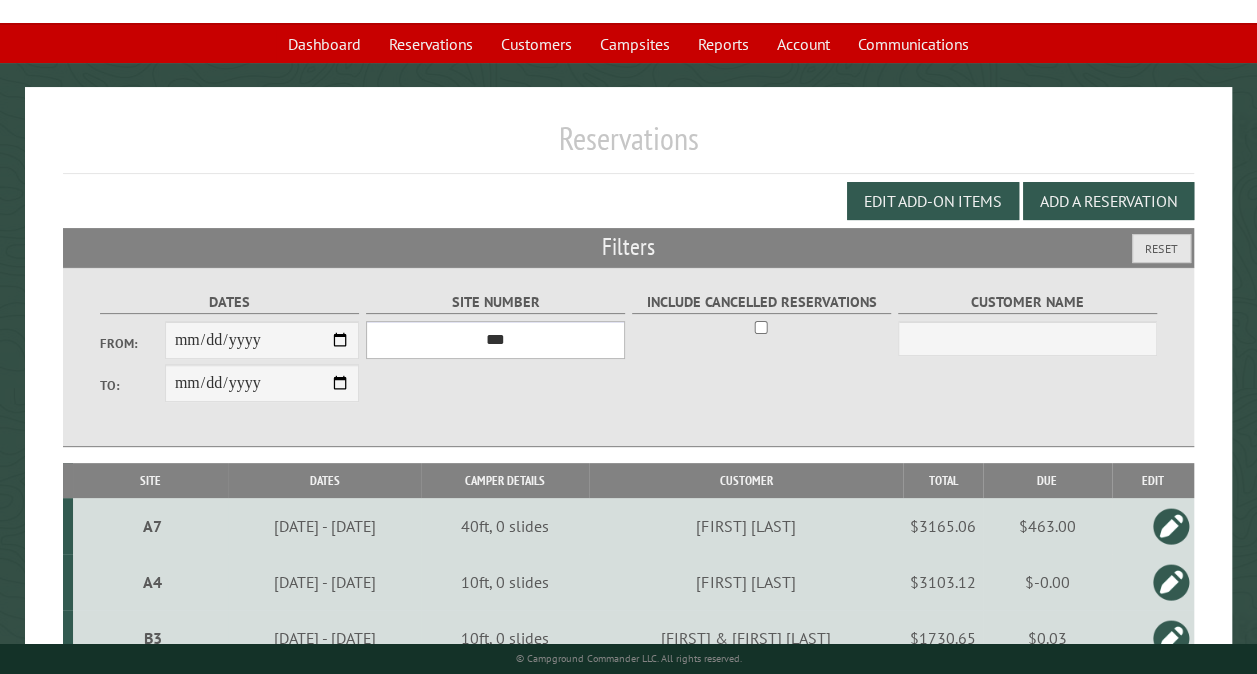 scroll, scrollTop: 701, scrollLeft: 0, axis: vertical 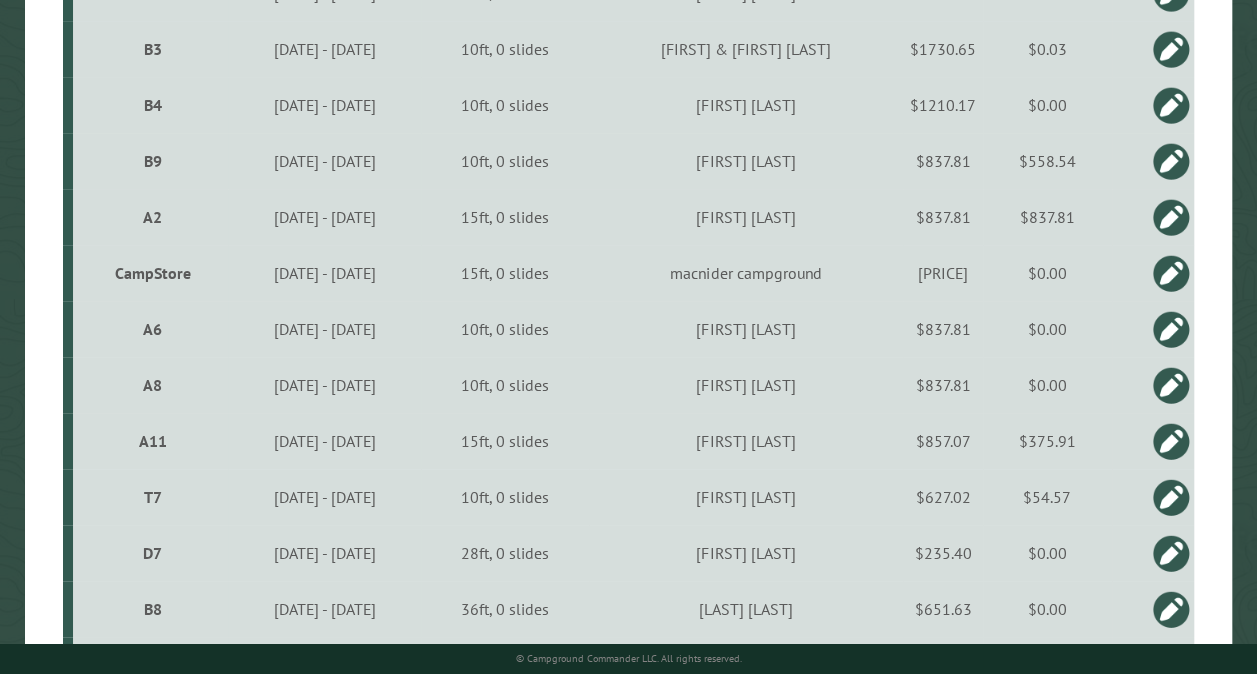 click on "CampStore" at bounding box center (153, 273) 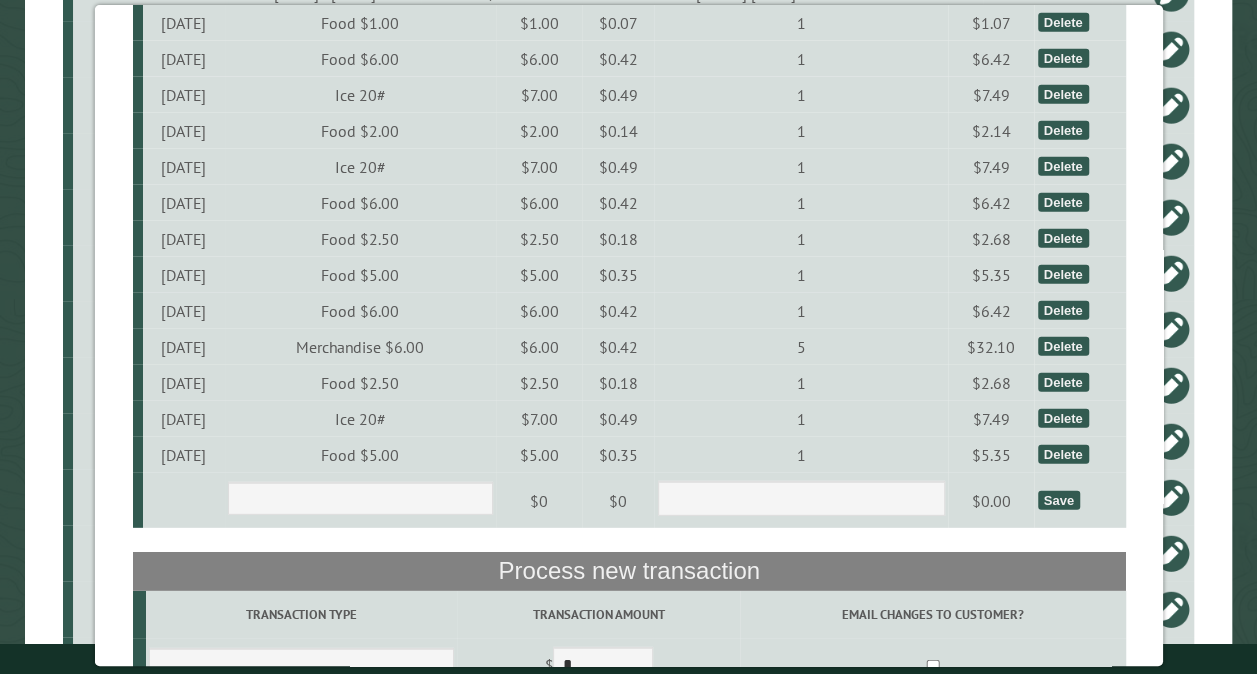 scroll, scrollTop: 6747, scrollLeft: 0, axis: vertical 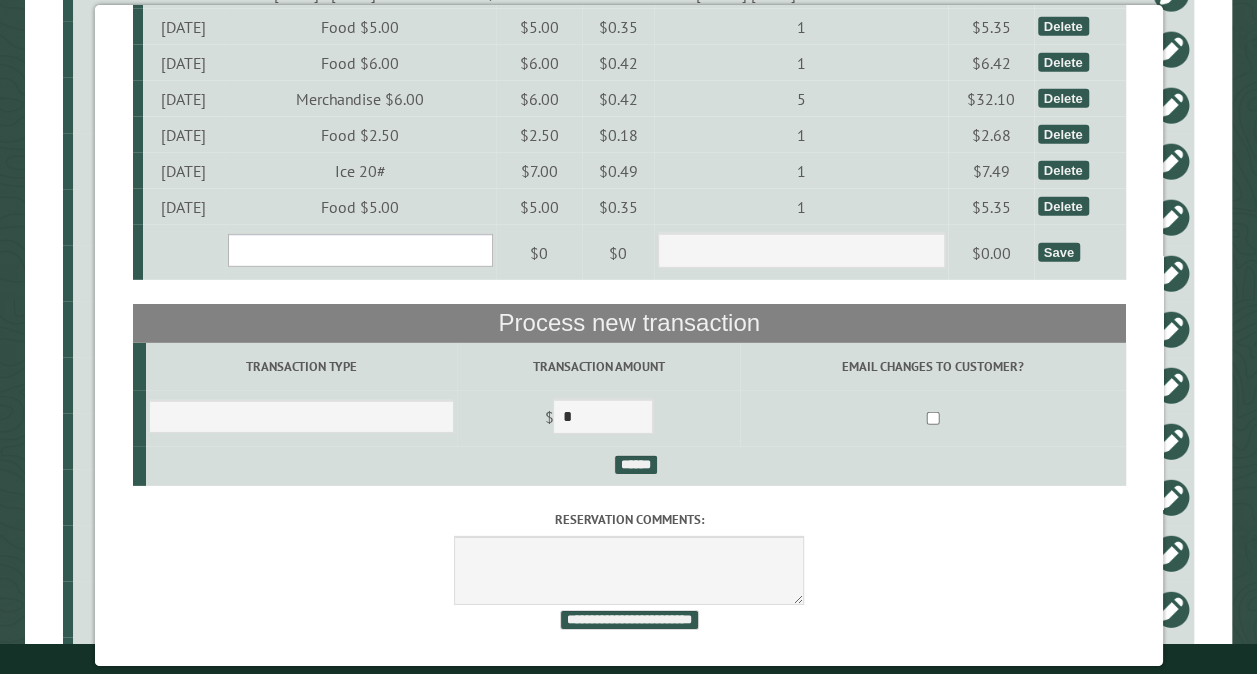 click on "**********" at bounding box center (359, 250) 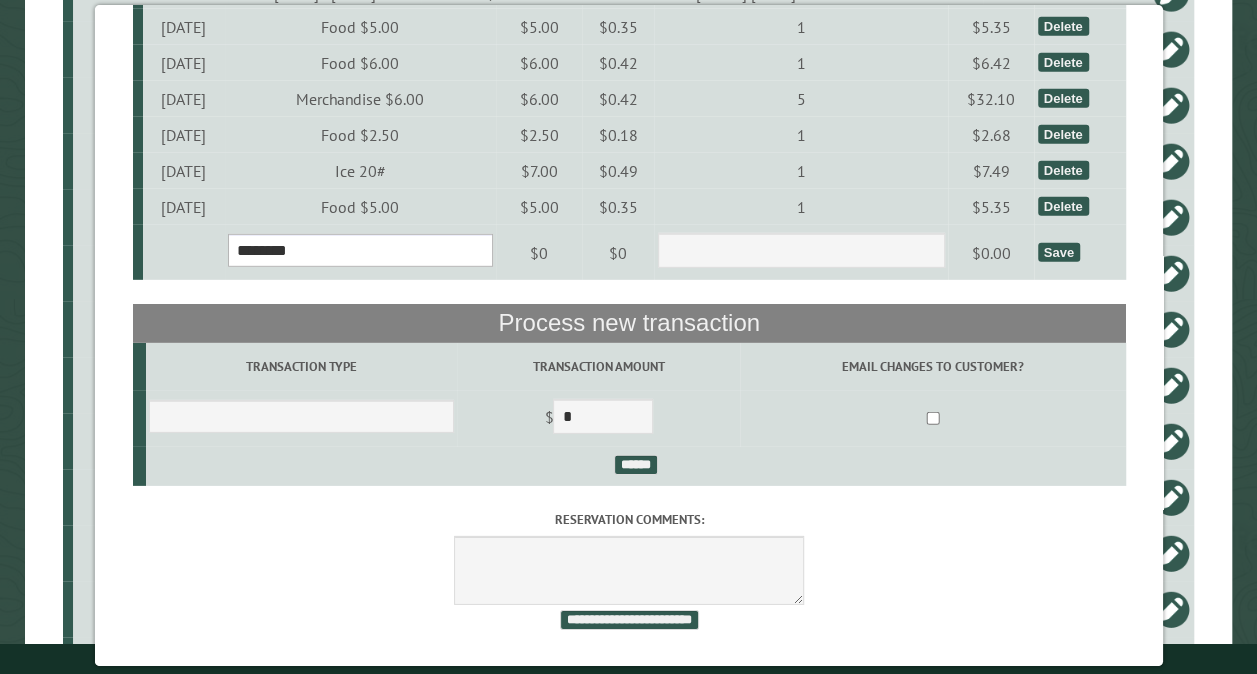 click on "**********" at bounding box center (359, 250) 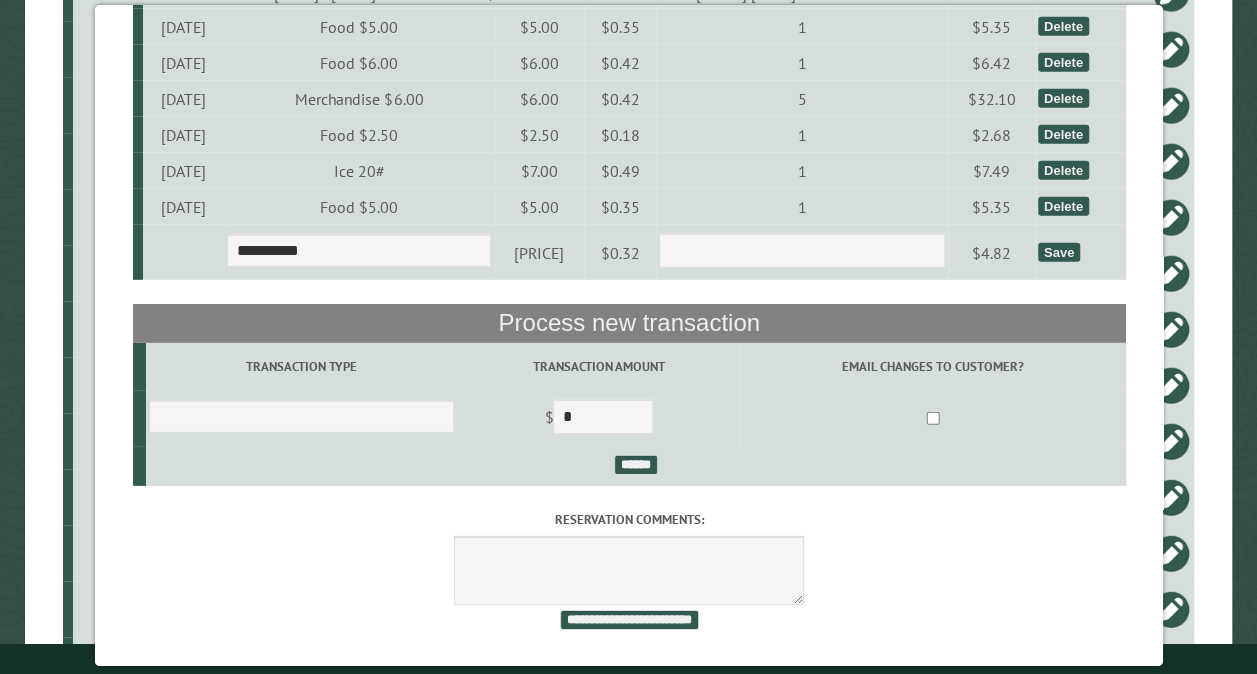 click on "Save" at bounding box center (1058, 252) 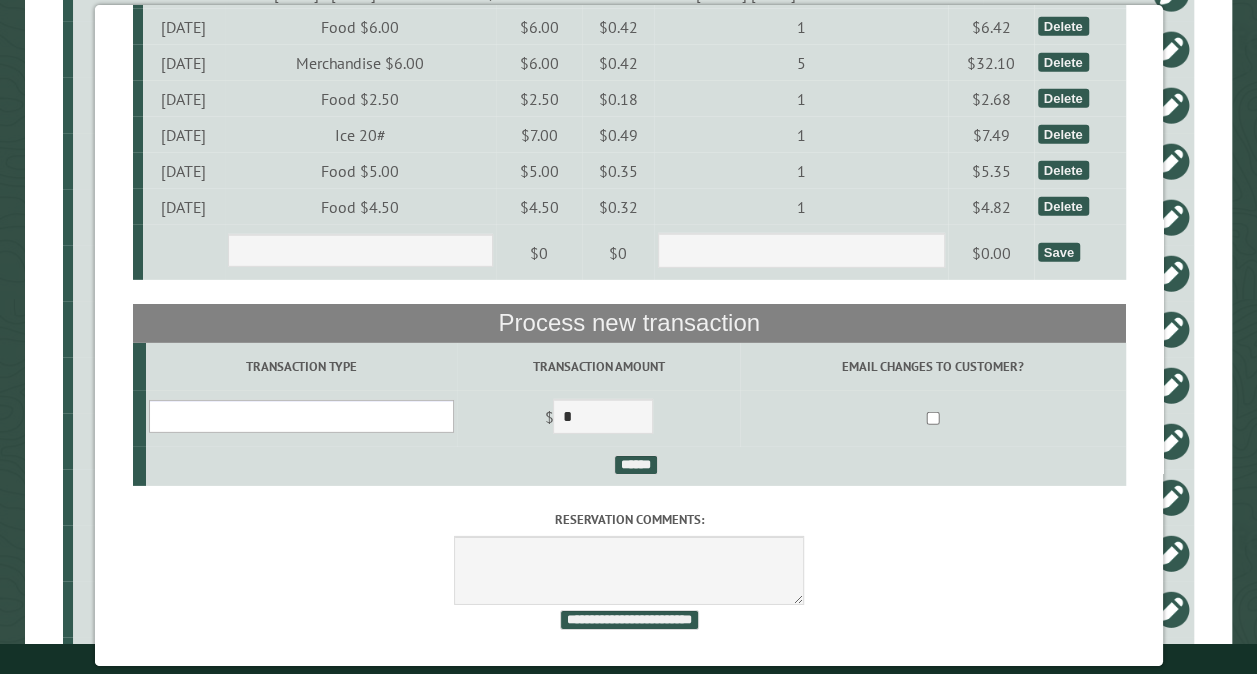 click on "**********" at bounding box center (300, 416) 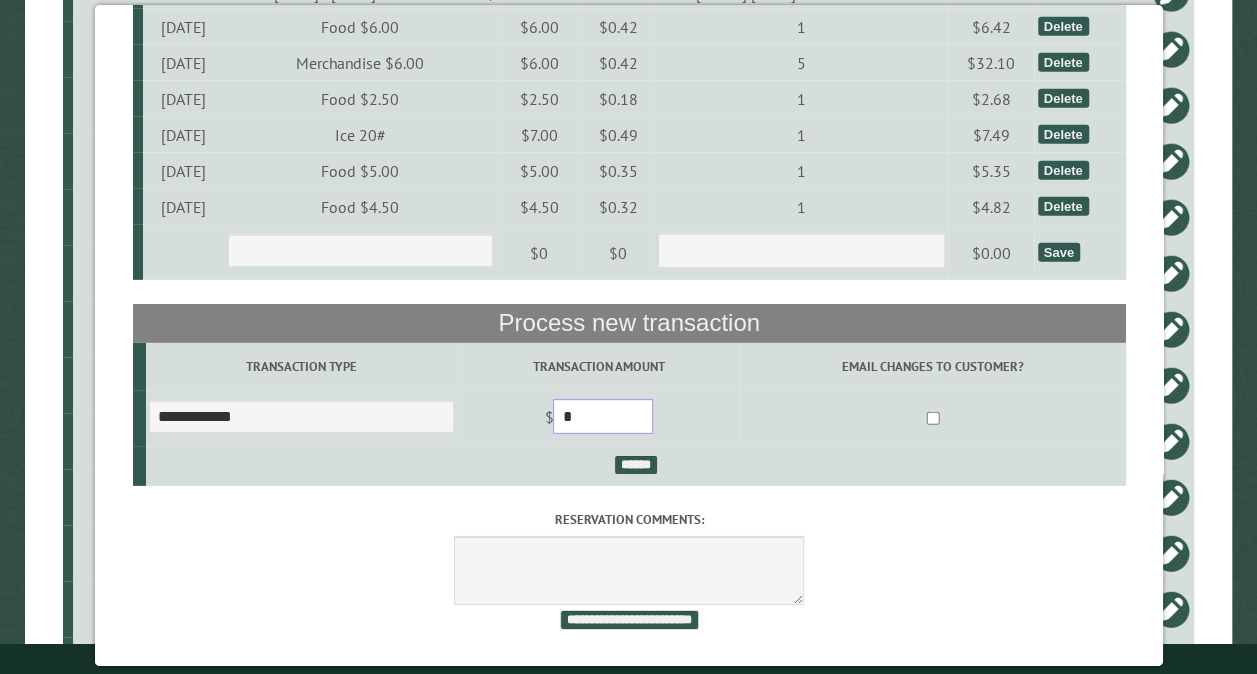 click on "*" at bounding box center [603, 416] 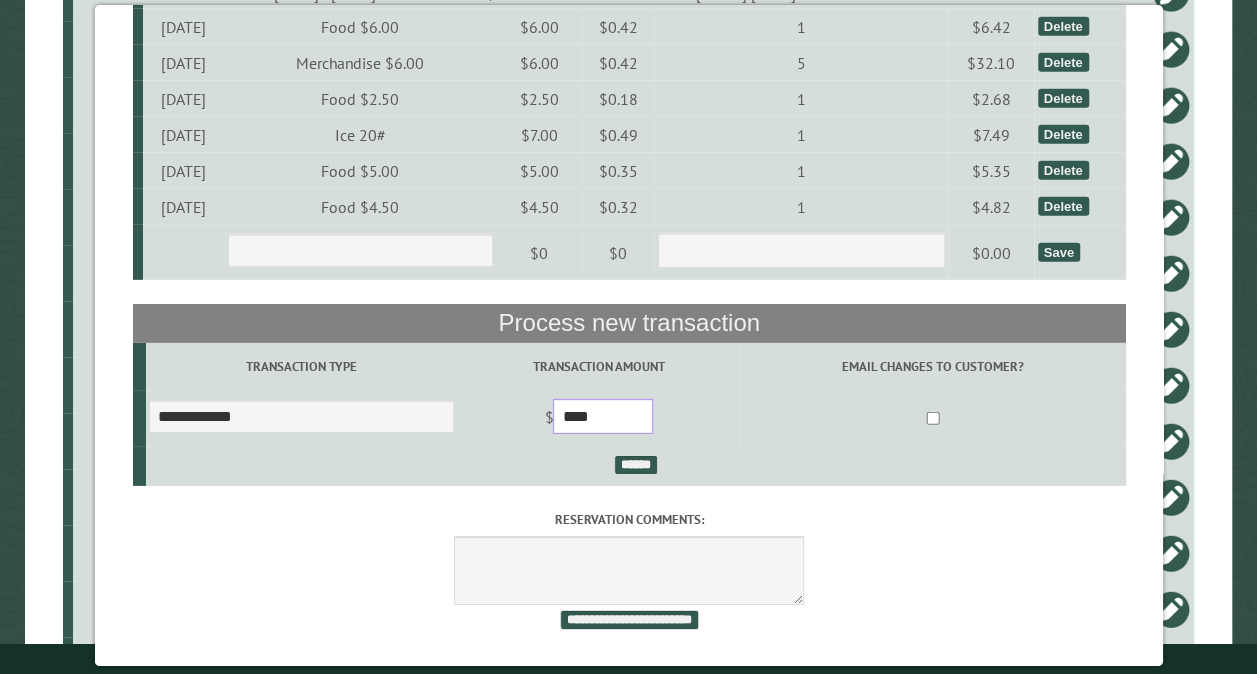 type on "****" 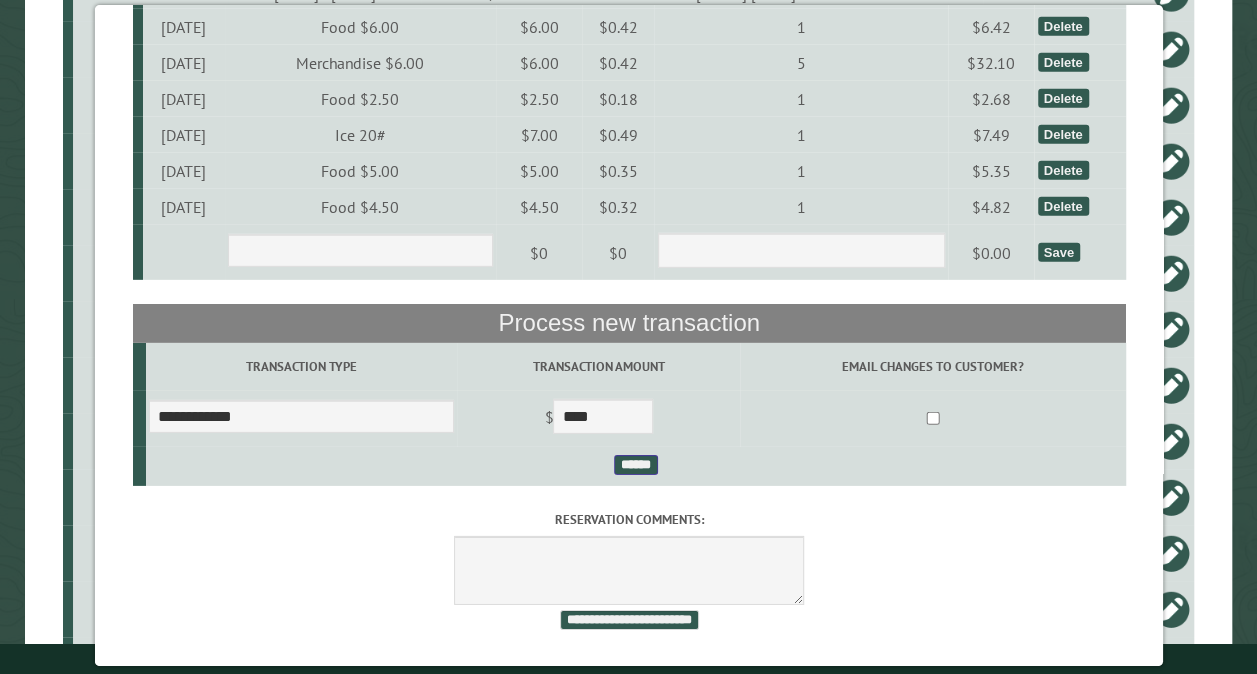 click on "******" at bounding box center (635, 465) 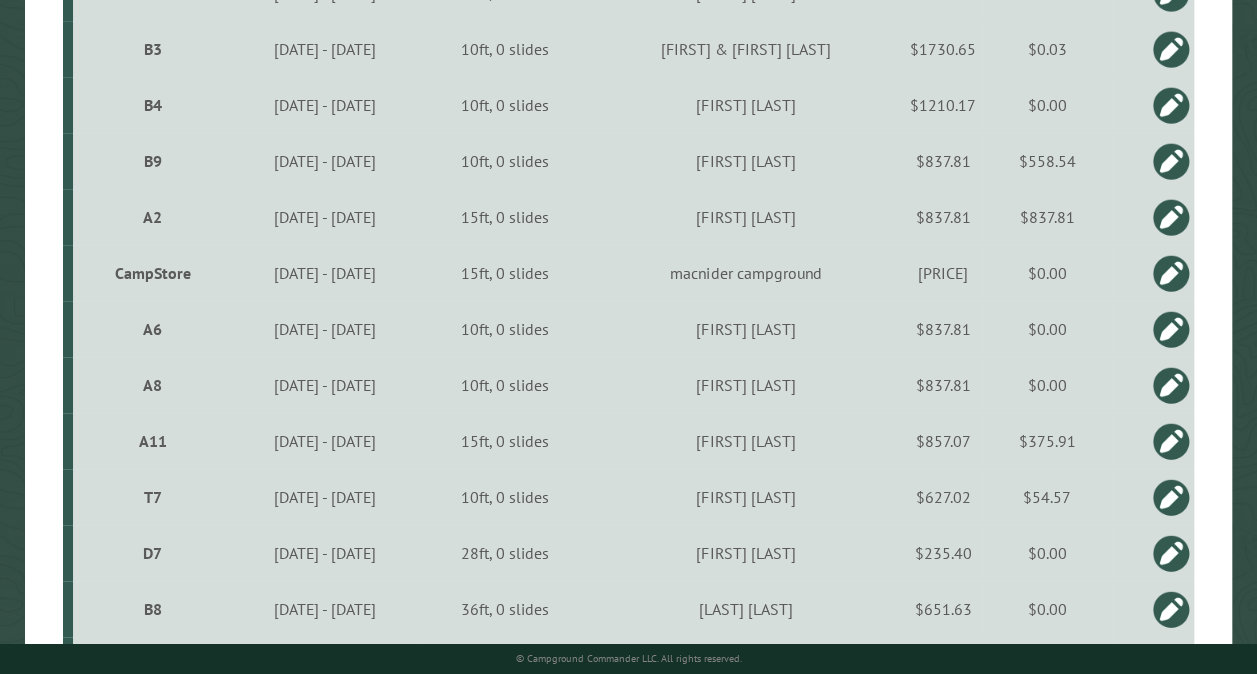 scroll, scrollTop: 0, scrollLeft: 0, axis: both 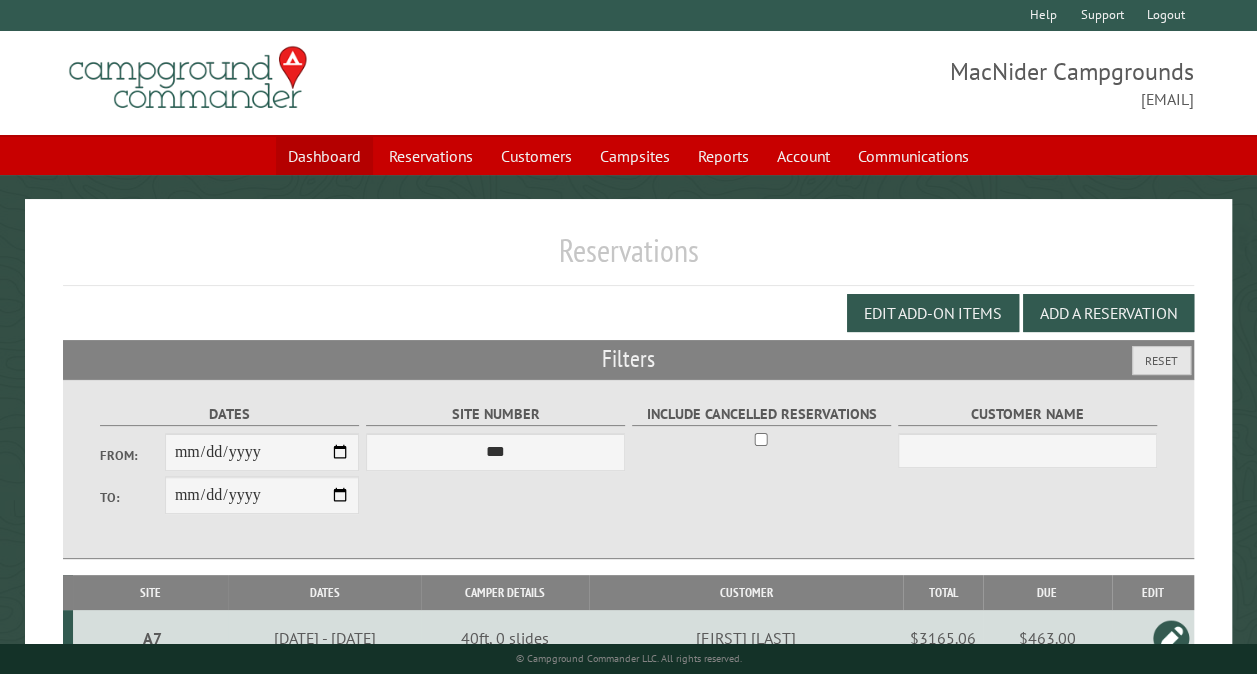 click on "Dashboard" at bounding box center (324, 156) 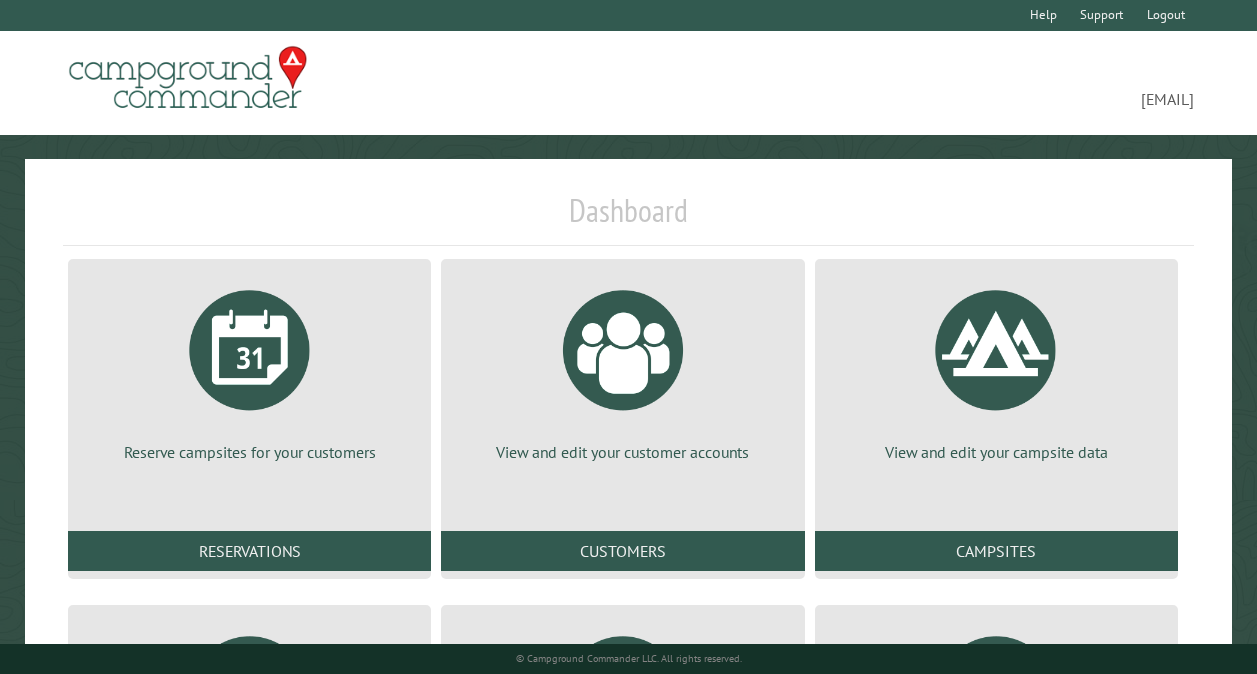 scroll, scrollTop: 0, scrollLeft: 0, axis: both 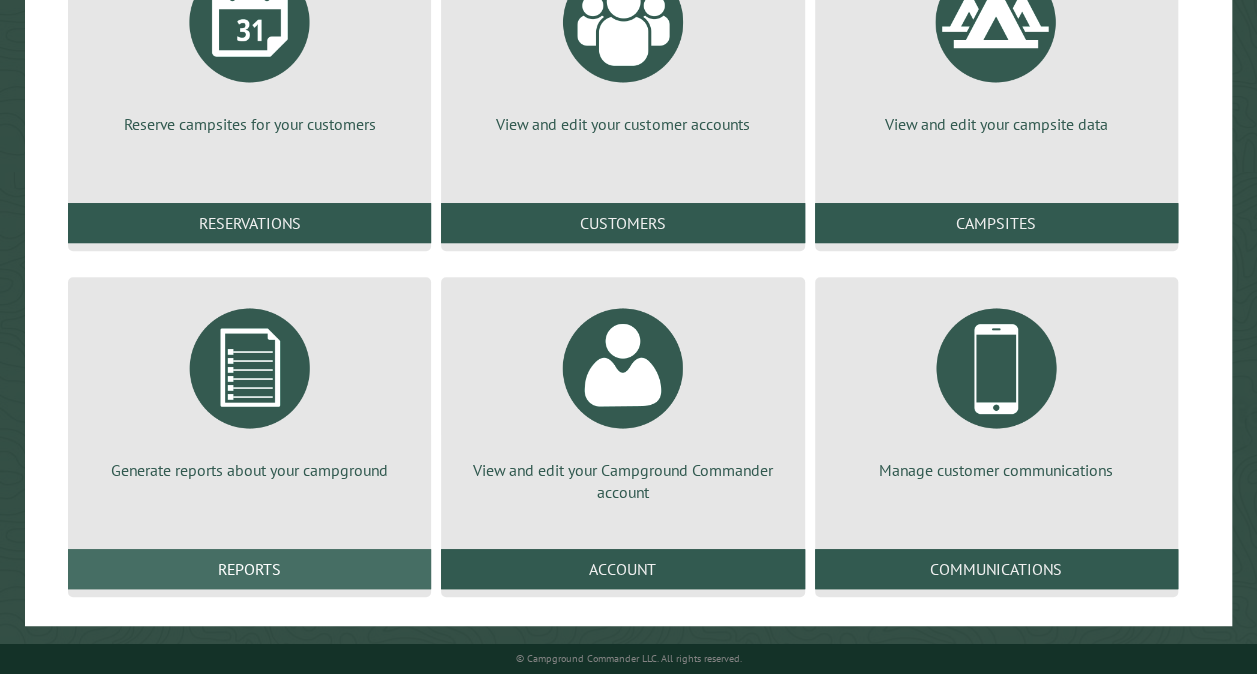 click on "Reports" at bounding box center (249, 569) 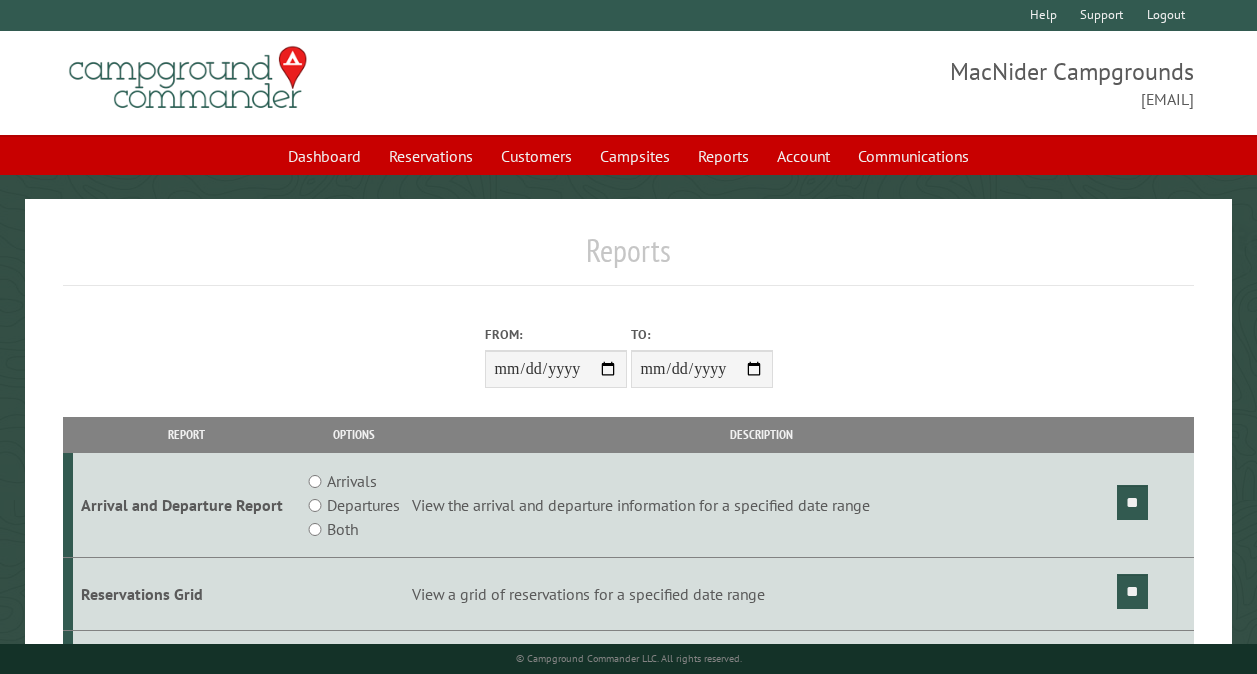 scroll, scrollTop: 0, scrollLeft: 0, axis: both 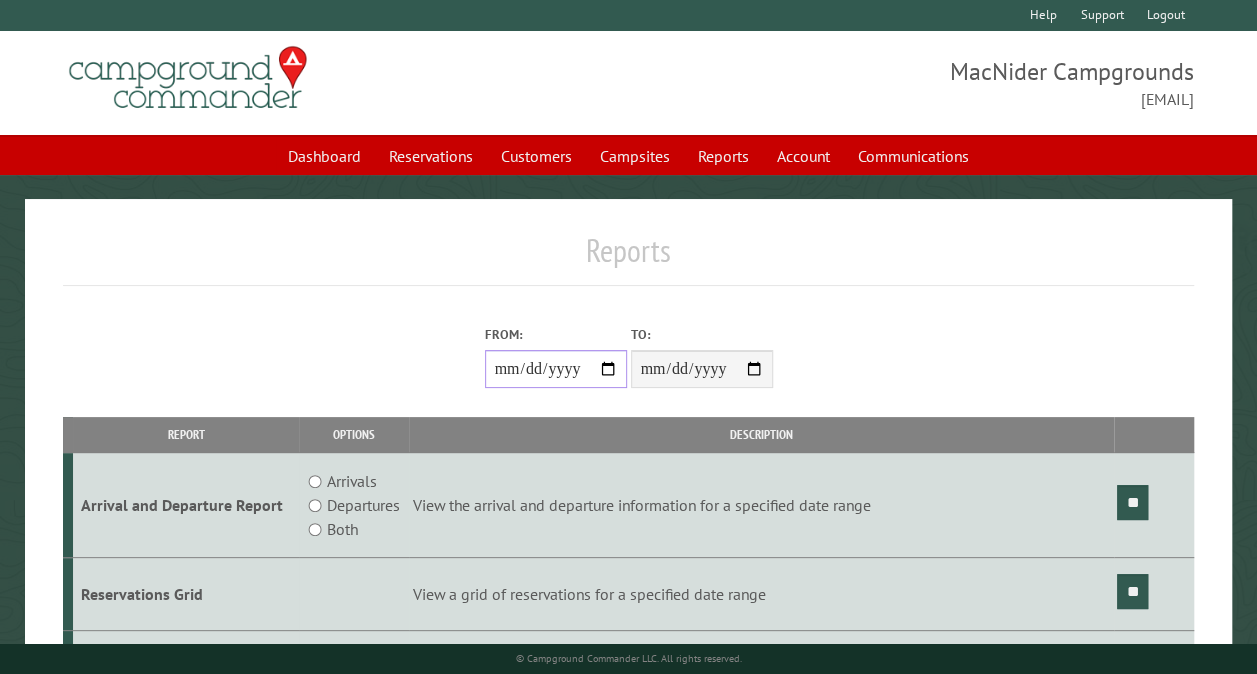 click on "From:" at bounding box center [556, 369] 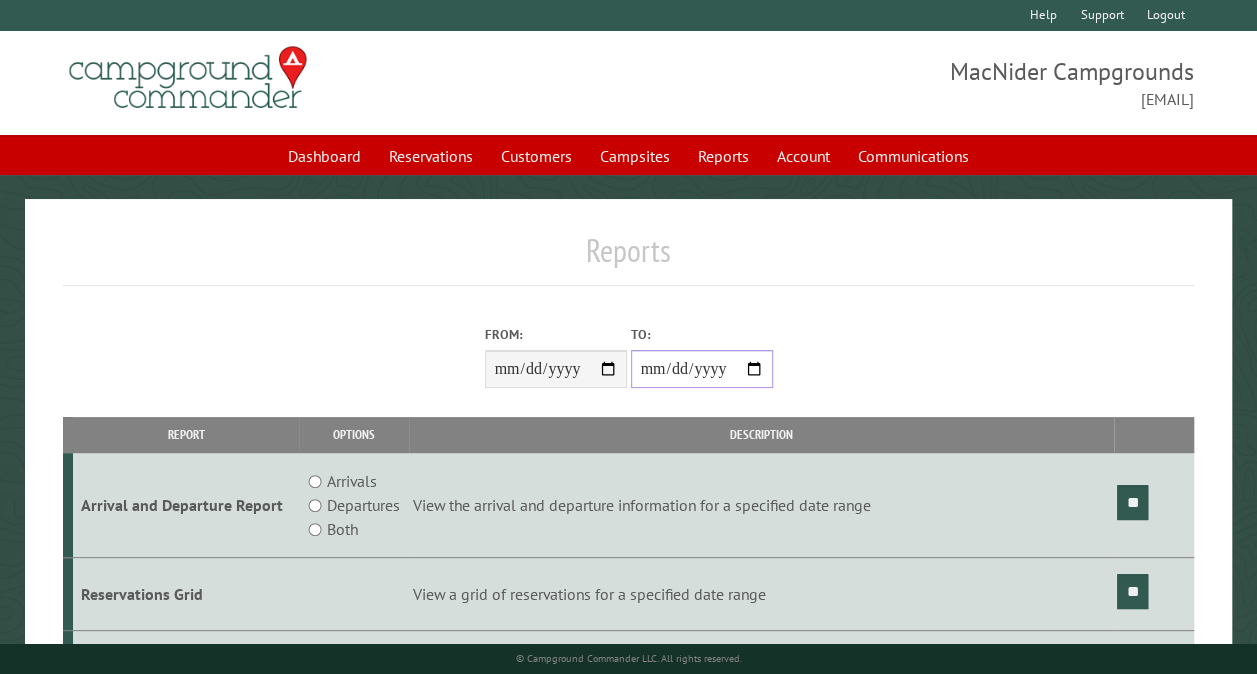 click on "**********" at bounding box center (702, 369) 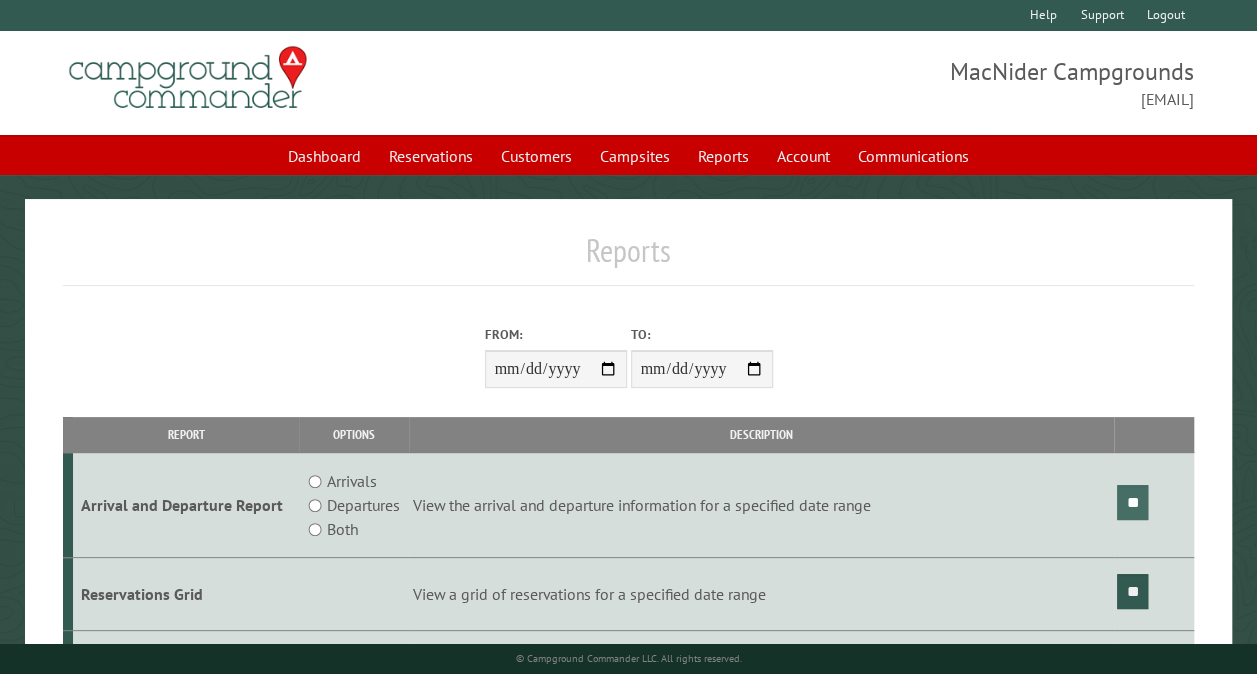 click on "**" at bounding box center (1132, 502) 